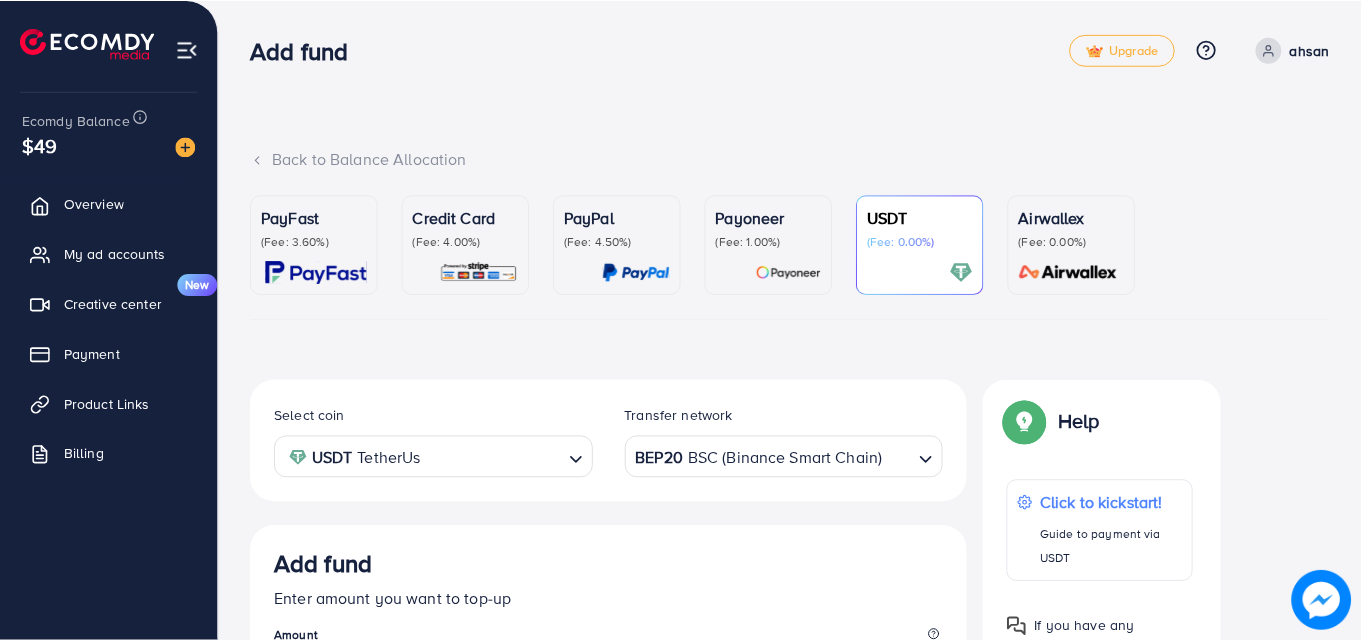 scroll, scrollTop: 356, scrollLeft: 0, axis: vertical 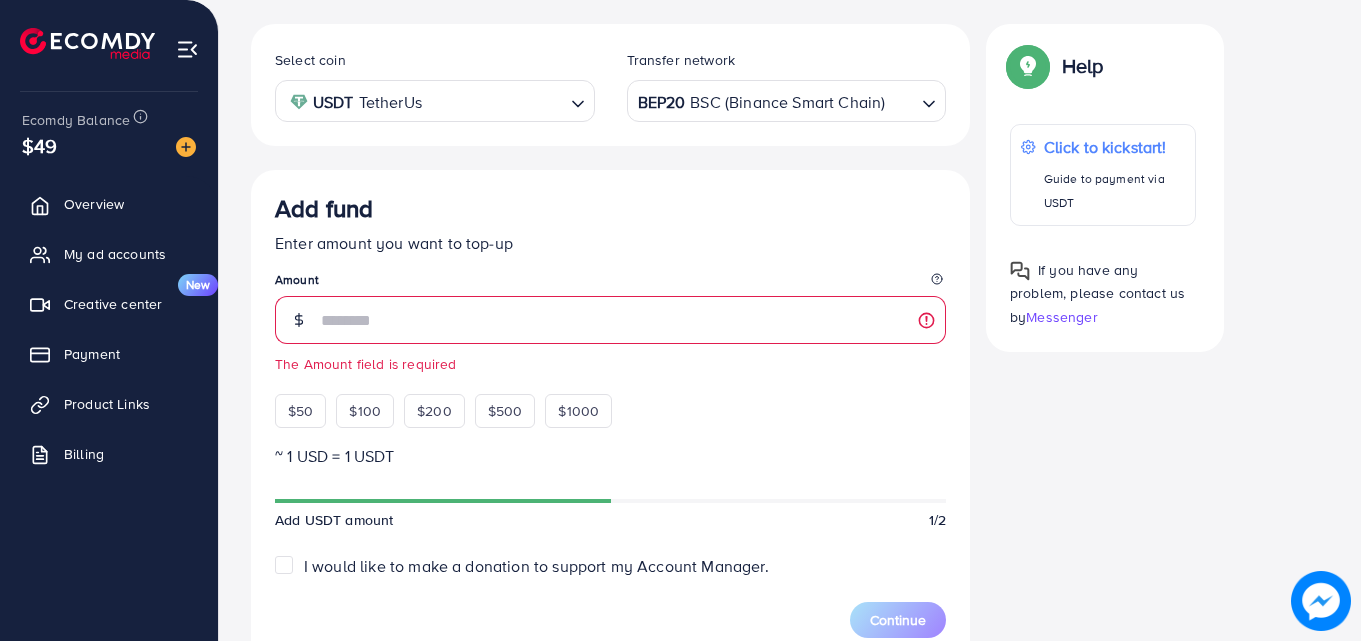 click on "Enter amount you want to top-up" at bounding box center [610, 243] 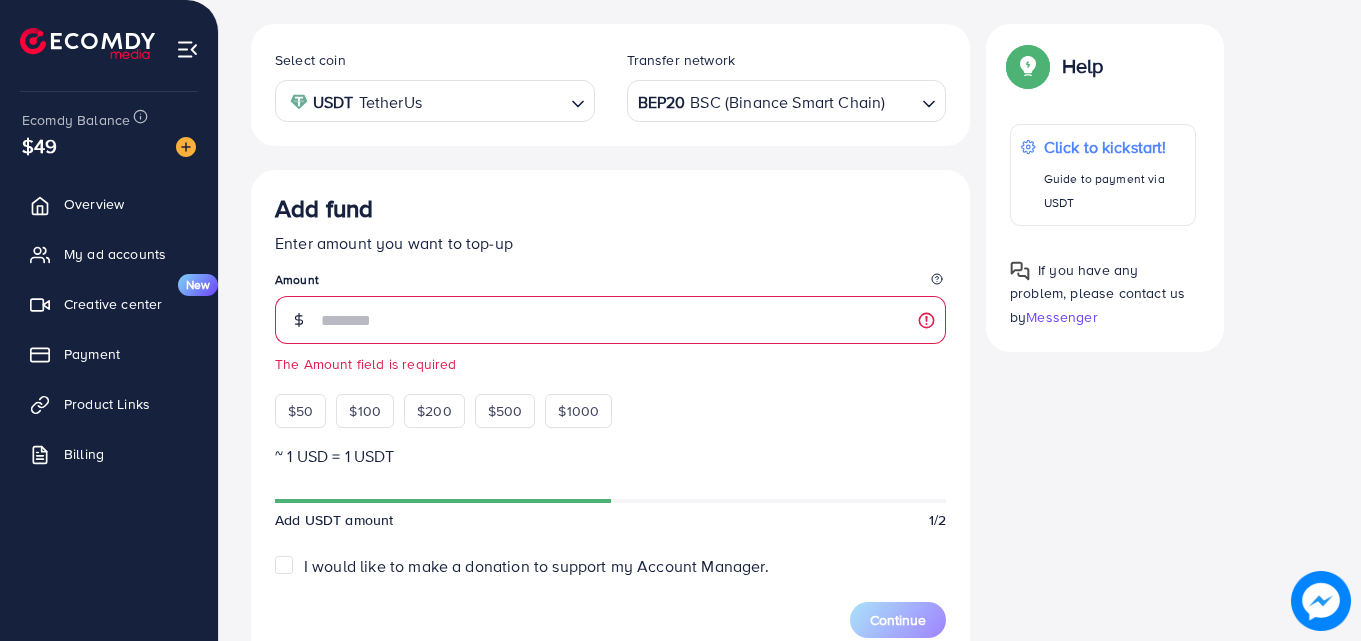 click on "Add fund" at bounding box center [610, 212] 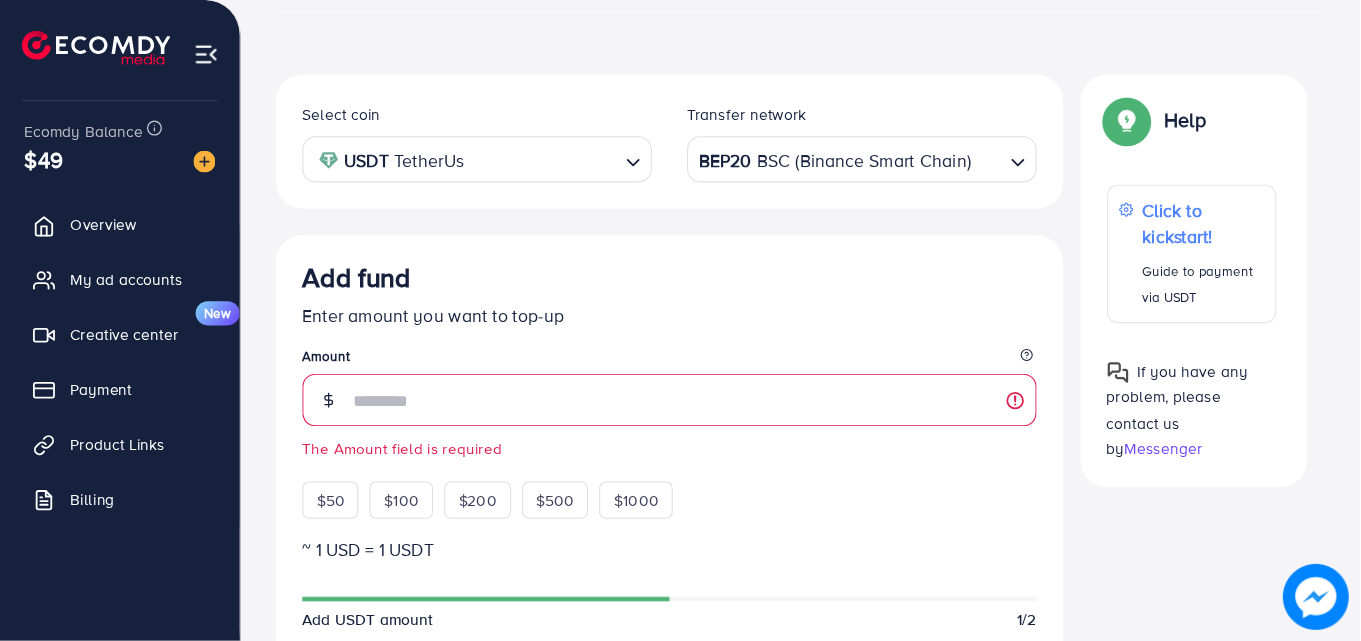 scroll, scrollTop: 313, scrollLeft: 0, axis: vertical 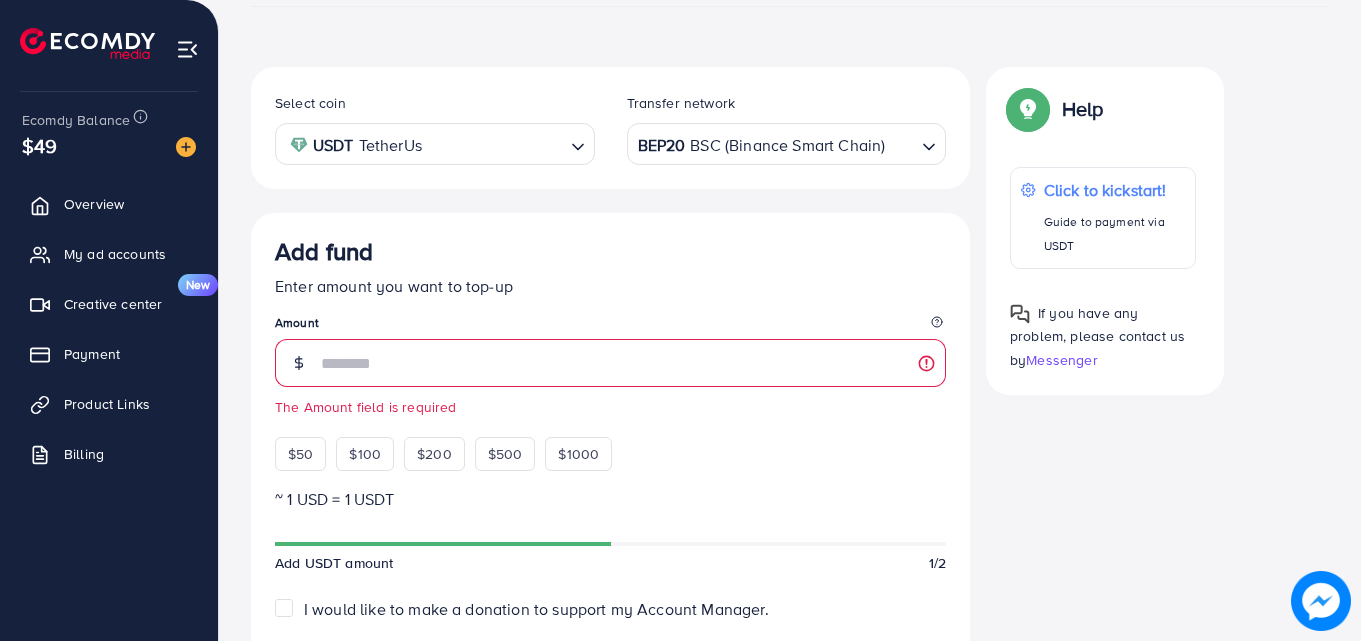drag, startPoint x: 1079, startPoint y: 465, endPoint x: 1028, endPoint y: 465, distance: 51 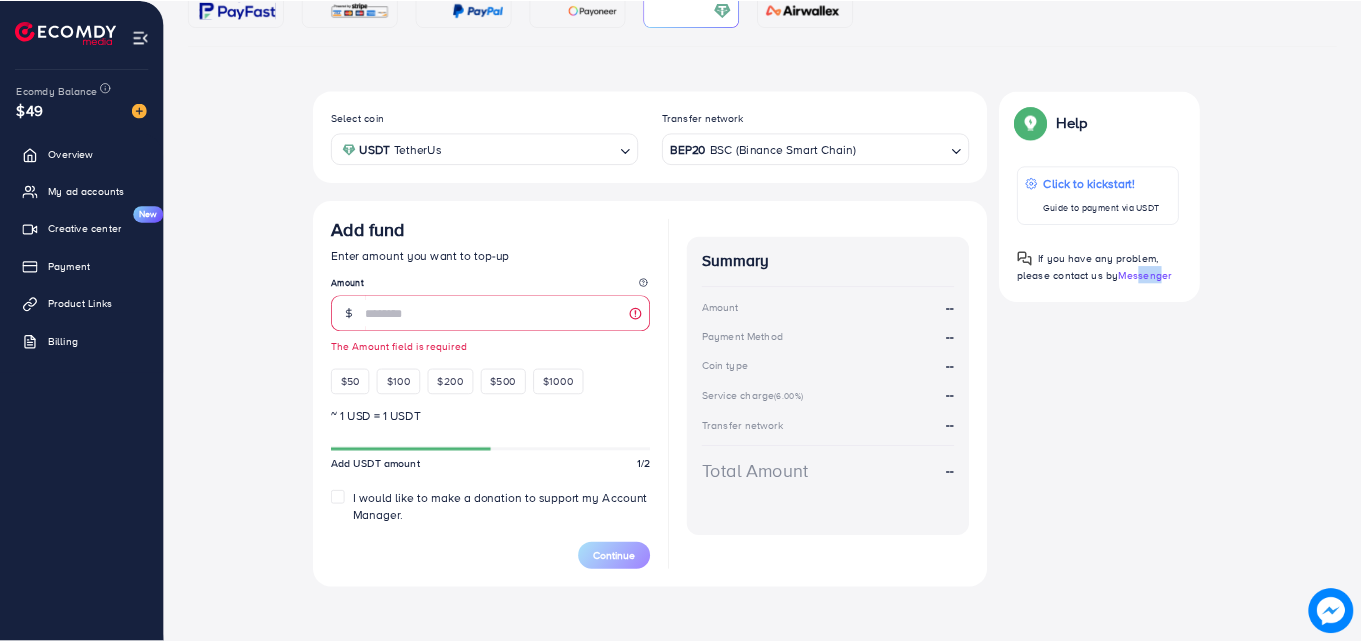 scroll, scrollTop: 261, scrollLeft: 0, axis: vertical 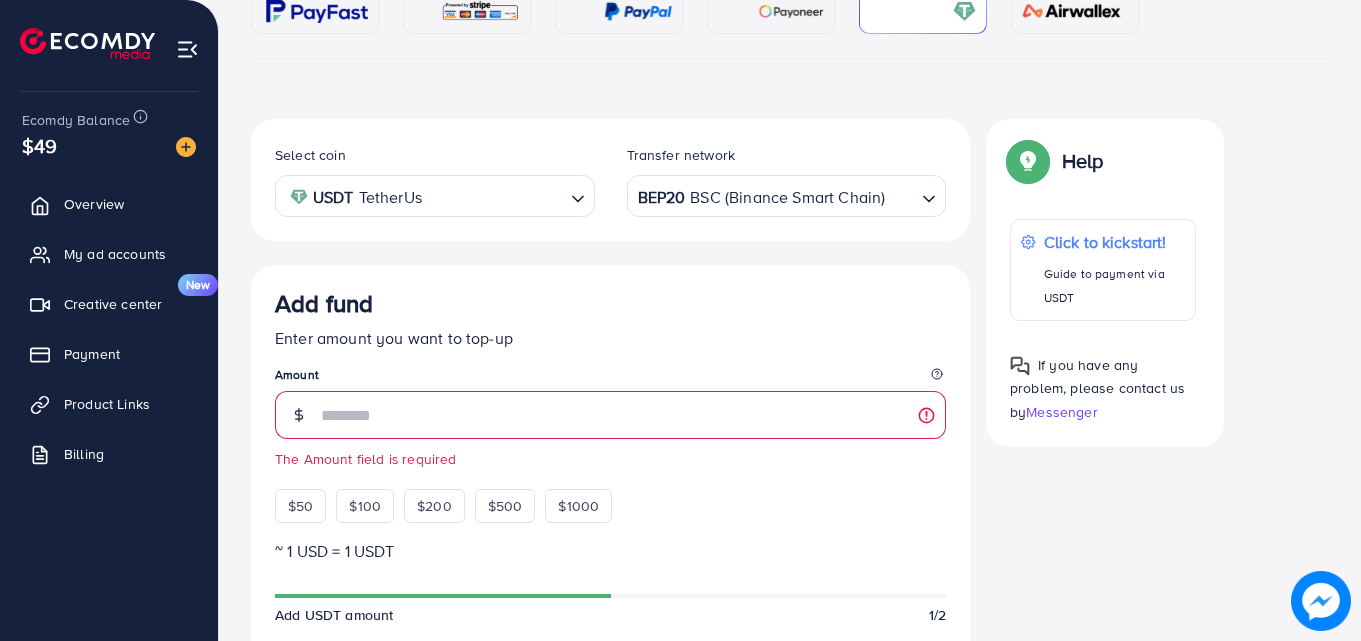drag, startPoint x: 19, startPoint y: 557, endPoint x: 43, endPoint y: 555, distance: 24.083189 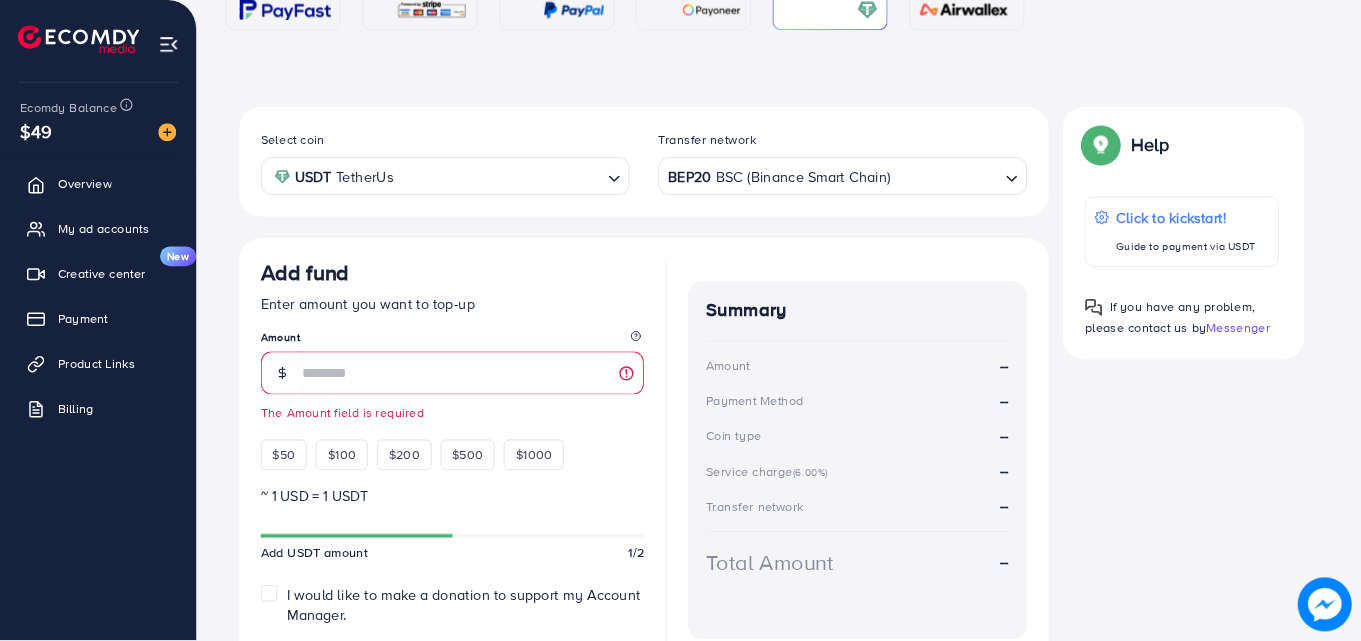 scroll, scrollTop: 261, scrollLeft: 0, axis: vertical 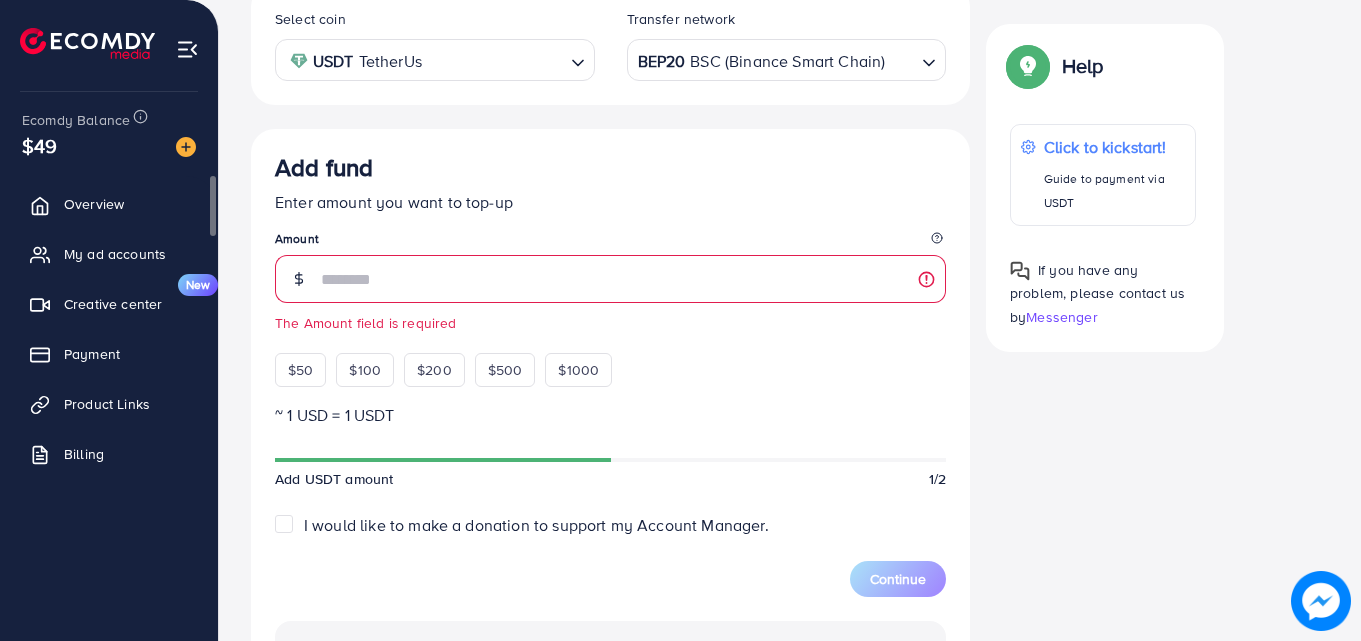 drag, startPoint x: 139, startPoint y: 202, endPoint x: 137, endPoint y: 277, distance: 75.026665 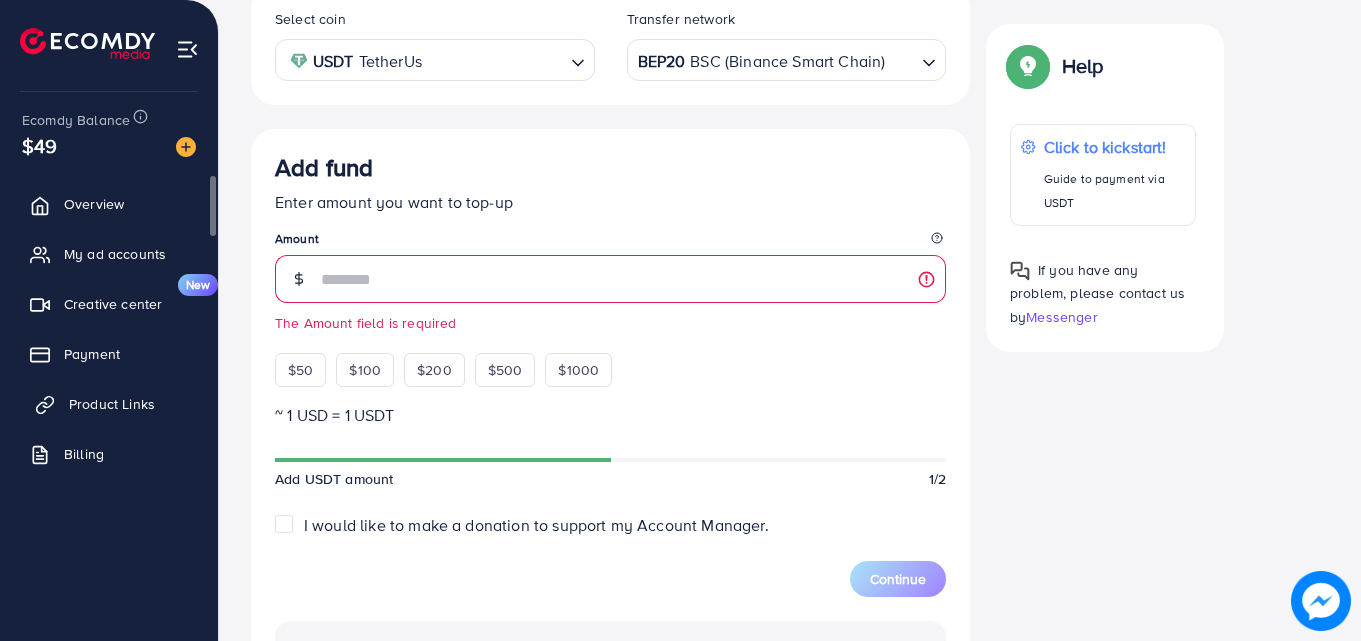 click on "Product Links" at bounding box center [112, 404] 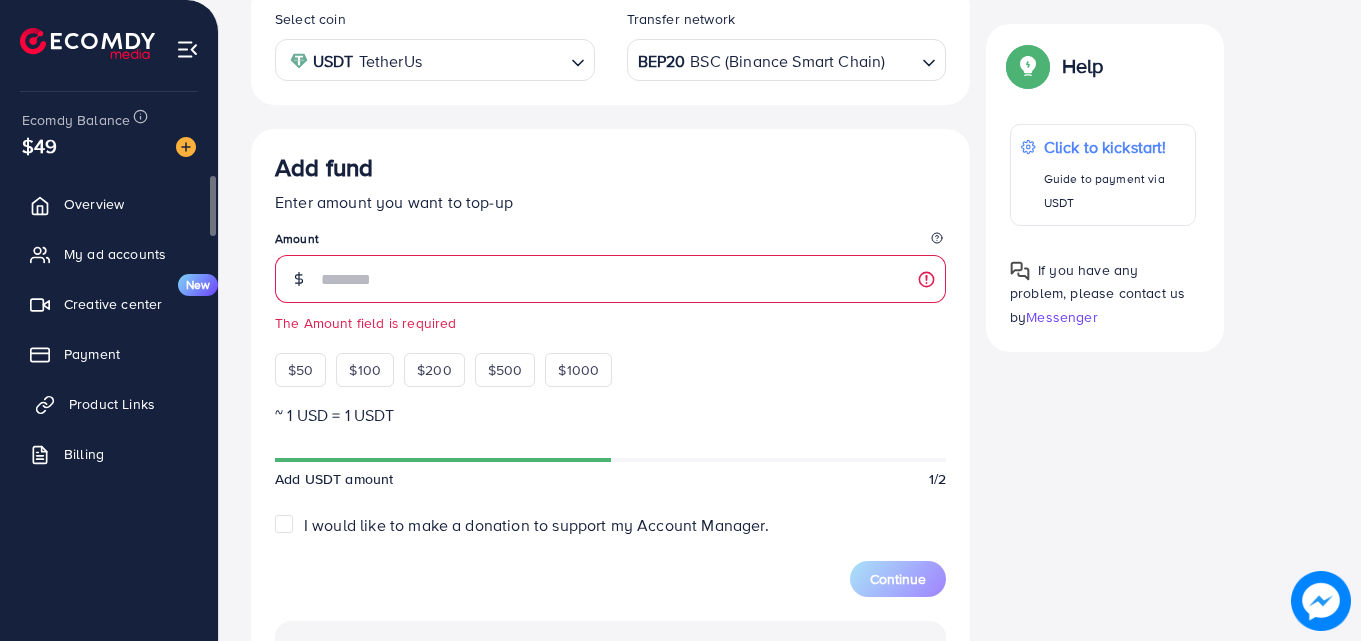 click on "Product Links" at bounding box center (112, 404) 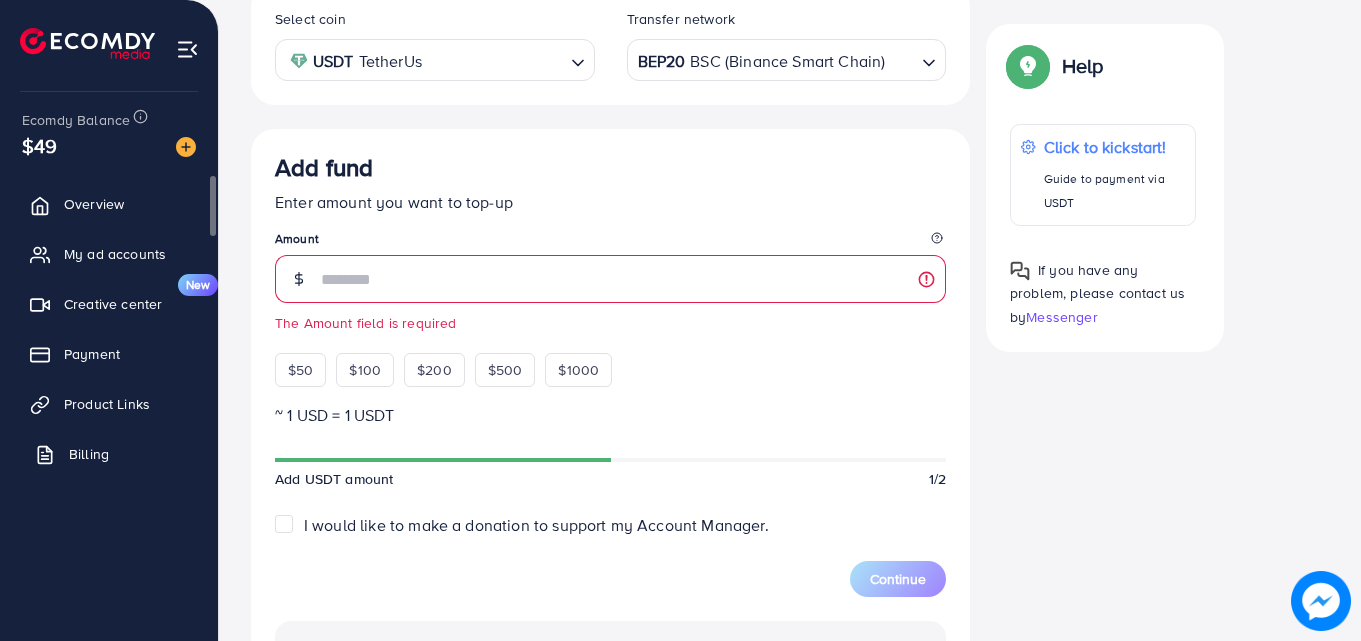 click on "Billing" at bounding box center (109, 454) 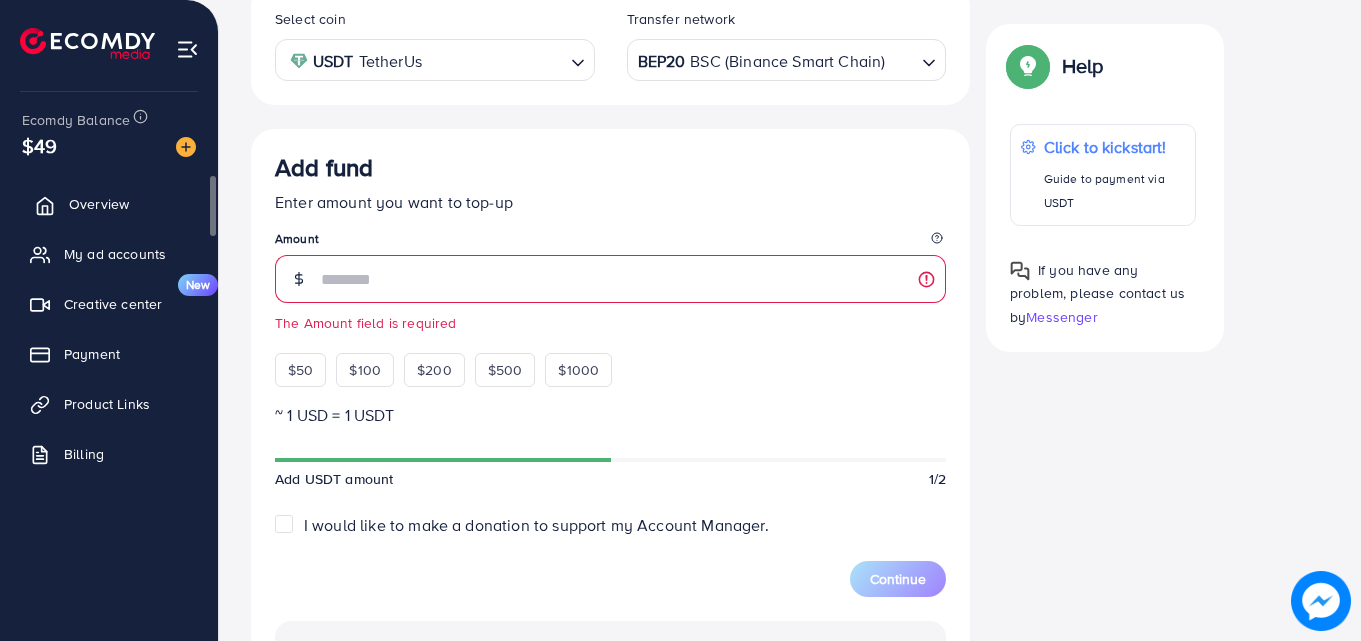 click on "Overview" at bounding box center [99, 204] 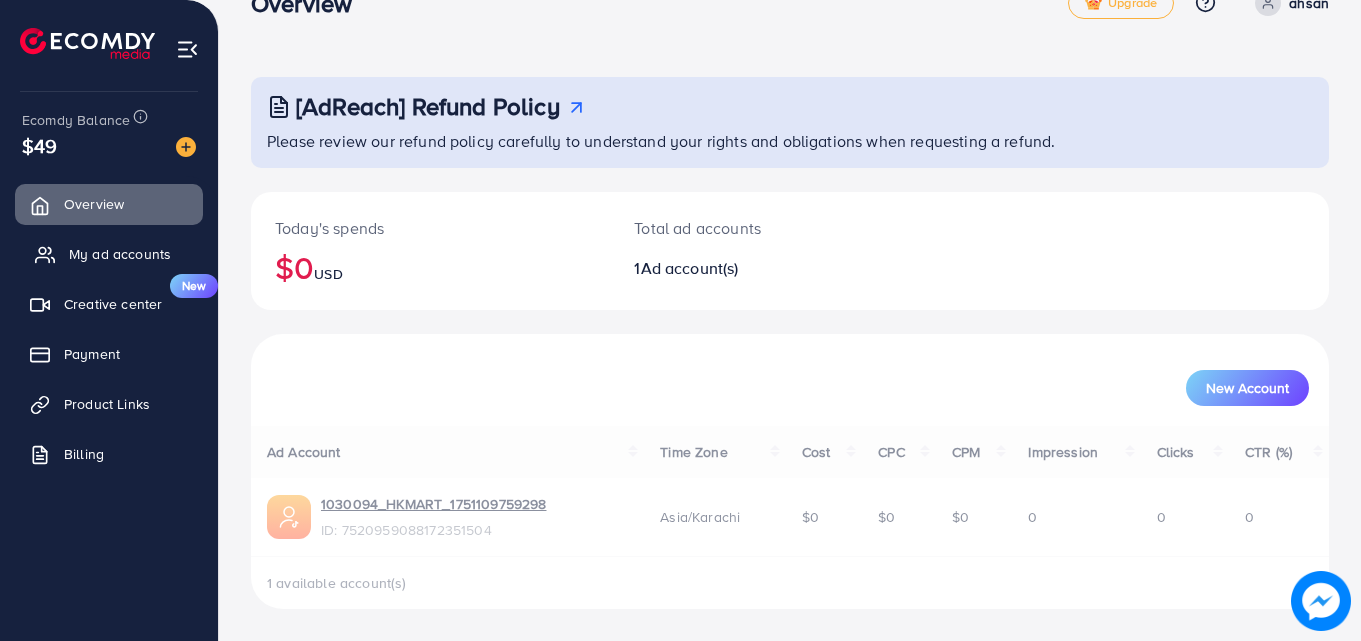 scroll, scrollTop: 0, scrollLeft: 0, axis: both 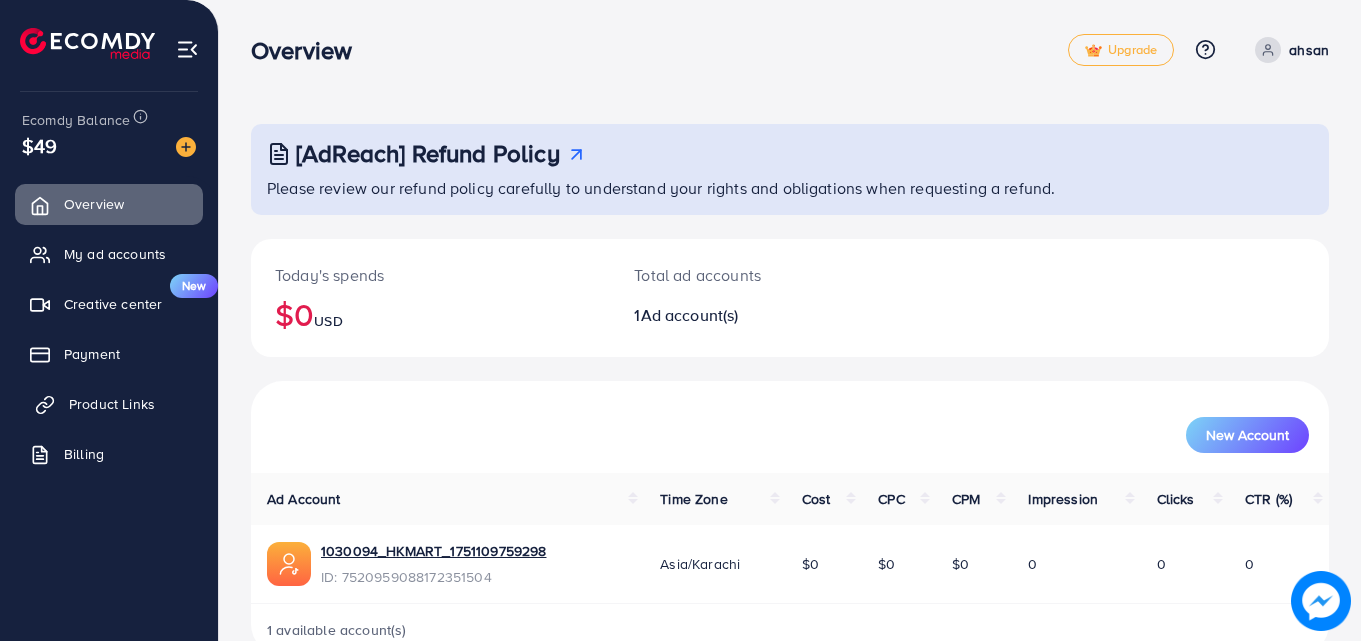 click on "Product Links" at bounding box center [112, 404] 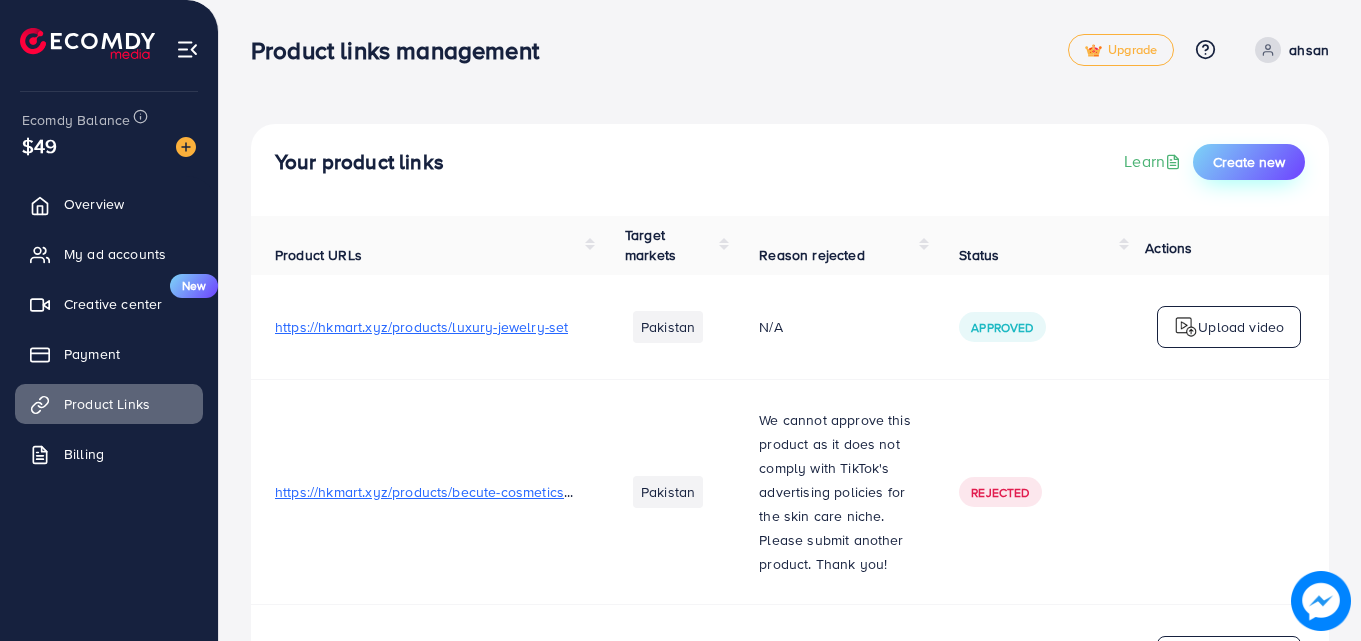 click on "Create new" at bounding box center (1249, 162) 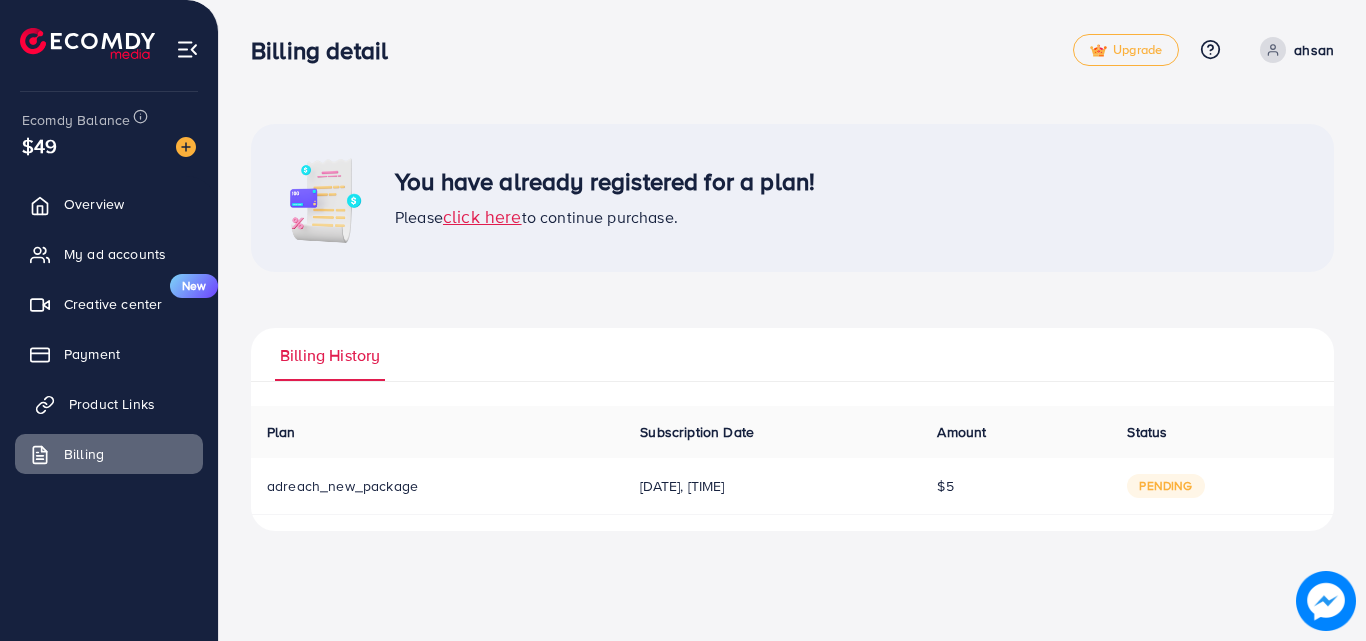 click on "Product Links" at bounding box center [109, 404] 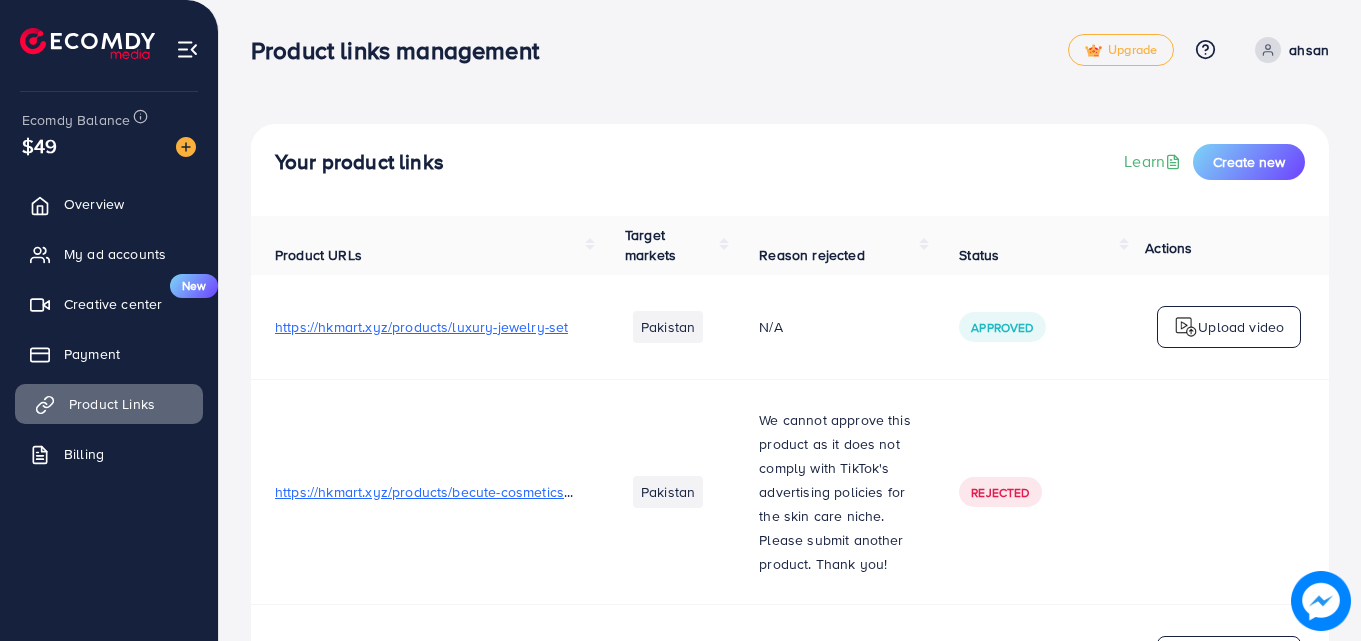 drag, startPoint x: 108, startPoint y: 437, endPoint x: 134, endPoint y: 391, distance: 52.83938 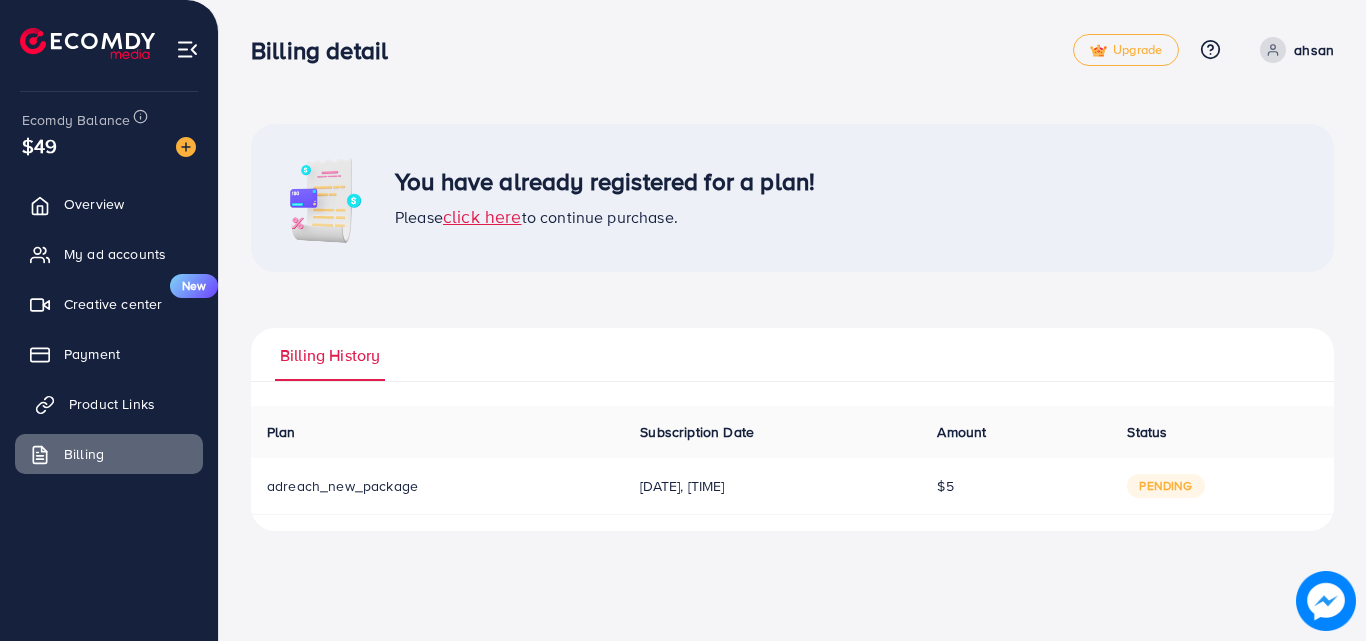 click on "Product Links" at bounding box center (112, 404) 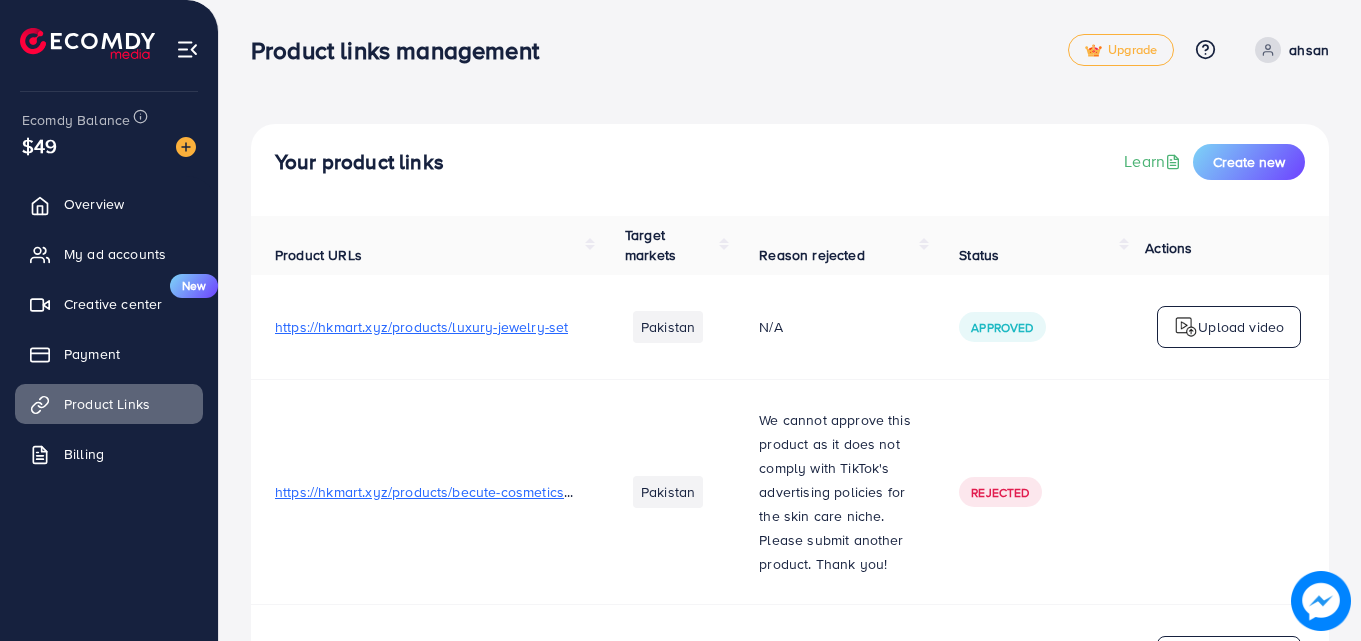 drag, startPoint x: 605, startPoint y: 52, endPoint x: 416, endPoint y: 255, distance: 277.36258 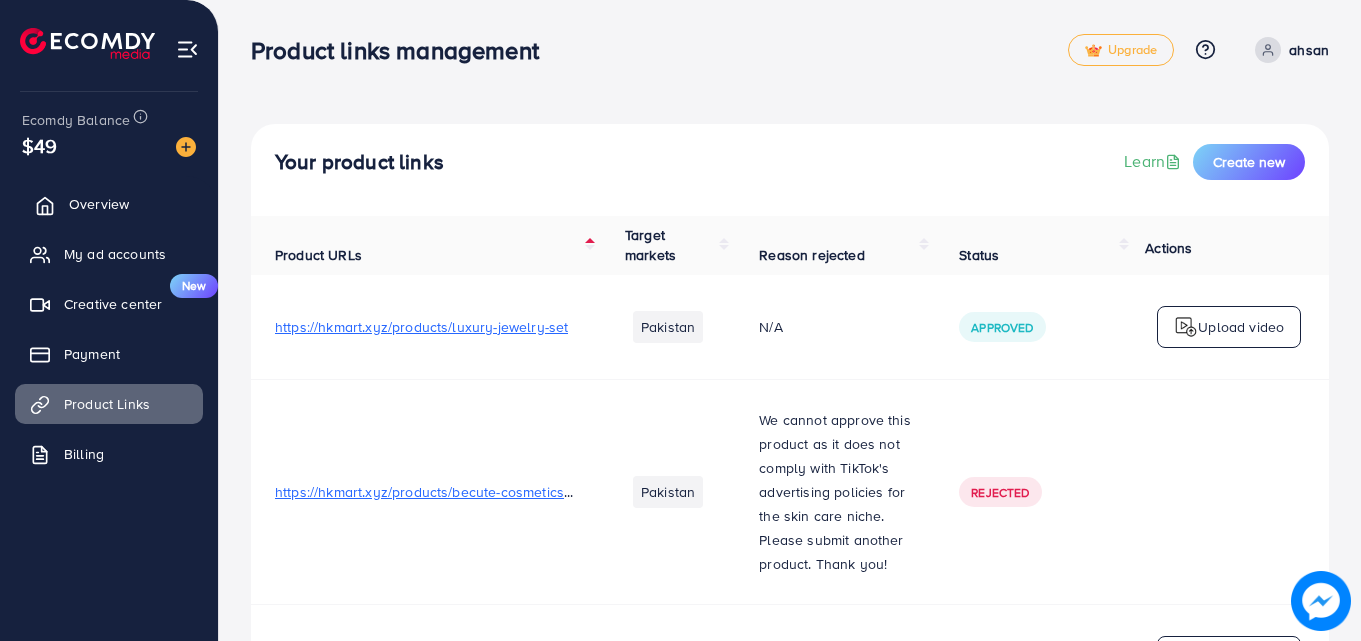 click on "Overview" at bounding box center (99, 204) 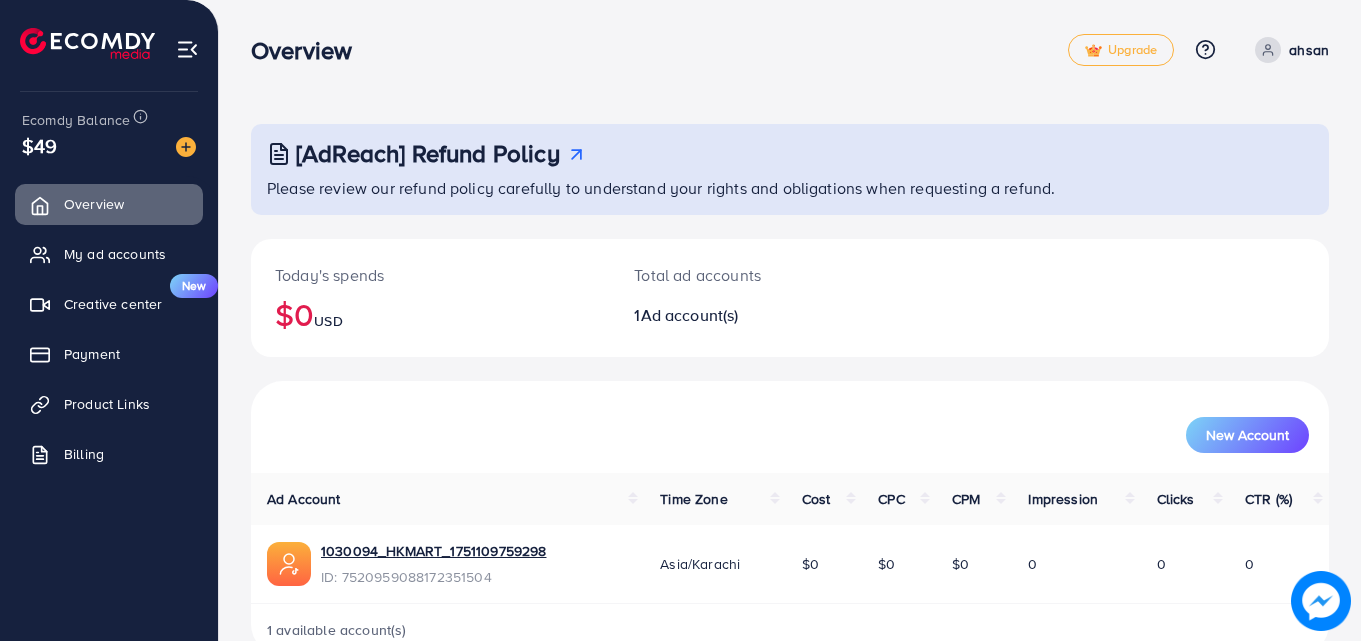 click on "Overview   Upgrade  Help Center Contact Support Plans and Pricing Term and policy About Us  [USERNAME]  Profile Log out Ecomdy Balance  $49  Overview My ad accounts Creative center  New  Payment Product Links Billing  [AdReach] Refund Policy   Please review our refund policy carefully to understand your rights and obligations when requesting a refund.   Today's spends   $0  USD  Total ad accounts   1  Ad account(s)  New Account                Ad Account Time Zone Cost CPC CPM Impression Clicks CTR (%)            1030094_HKMART_1751109759298  ID: 7520959088172351504  Asia/Karachi   $0   $0   $0   0   0   0          1 available account(s)" at bounding box center [680, 320] 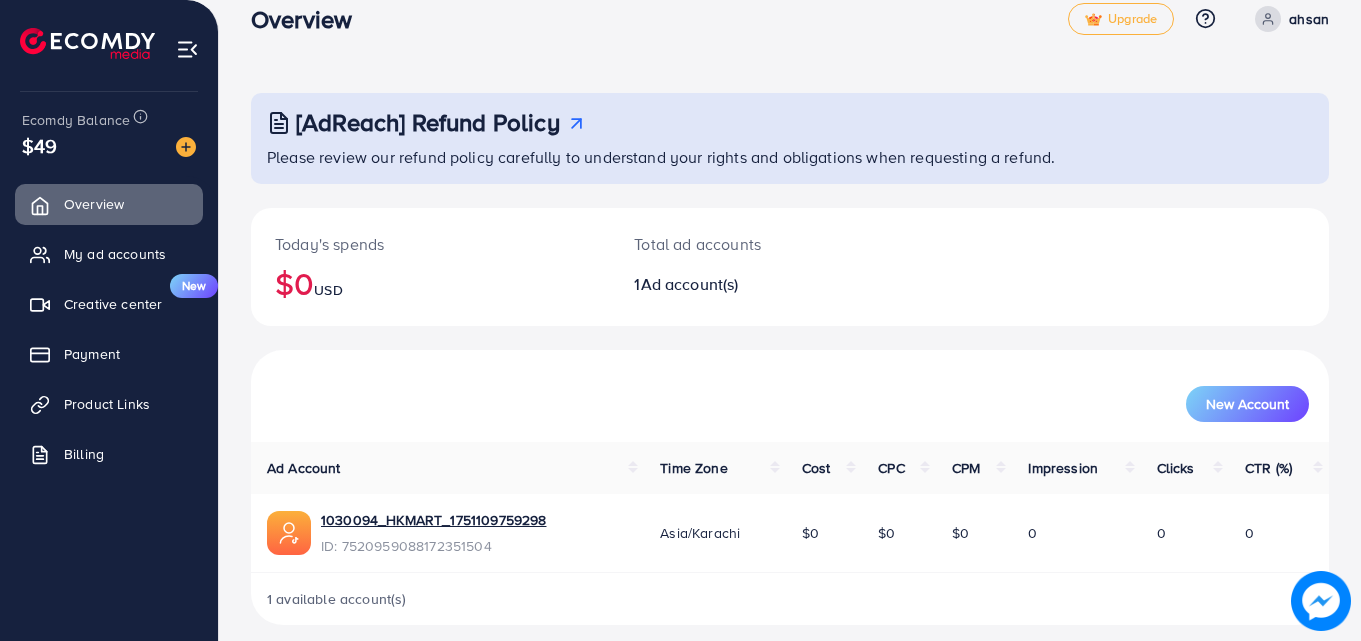 scroll, scrollTop: 47, scrollLeft: 0, axis: vertical 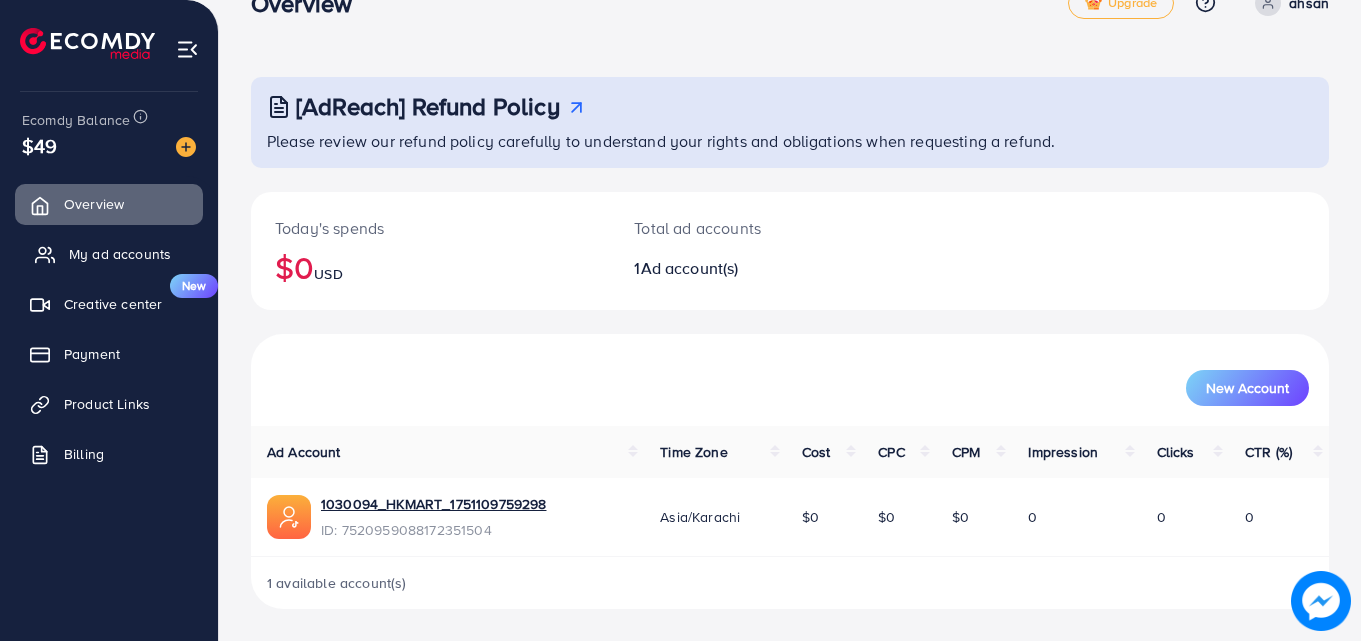 drag, startPoint x: 137, startPoint y: 250, endPoint x: 152, endPoint y: 257, distance: 16.552946 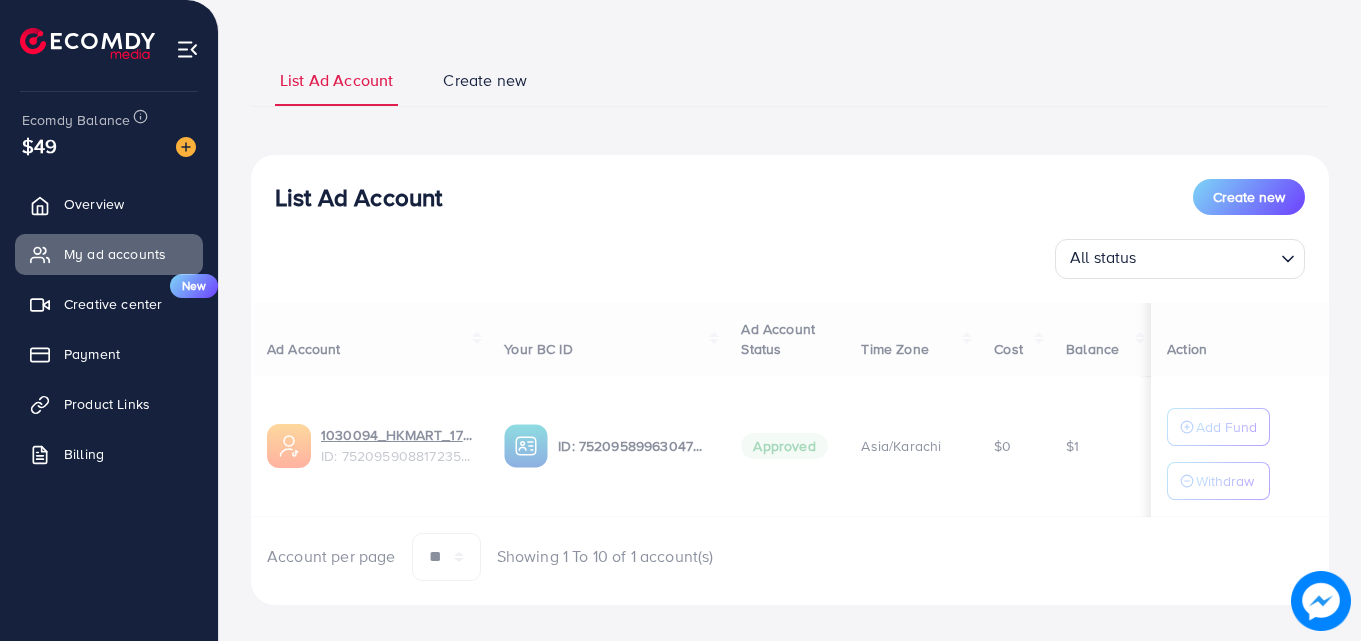scroll, scrollTop: 100, scrollLeft: 0, axis: vertical 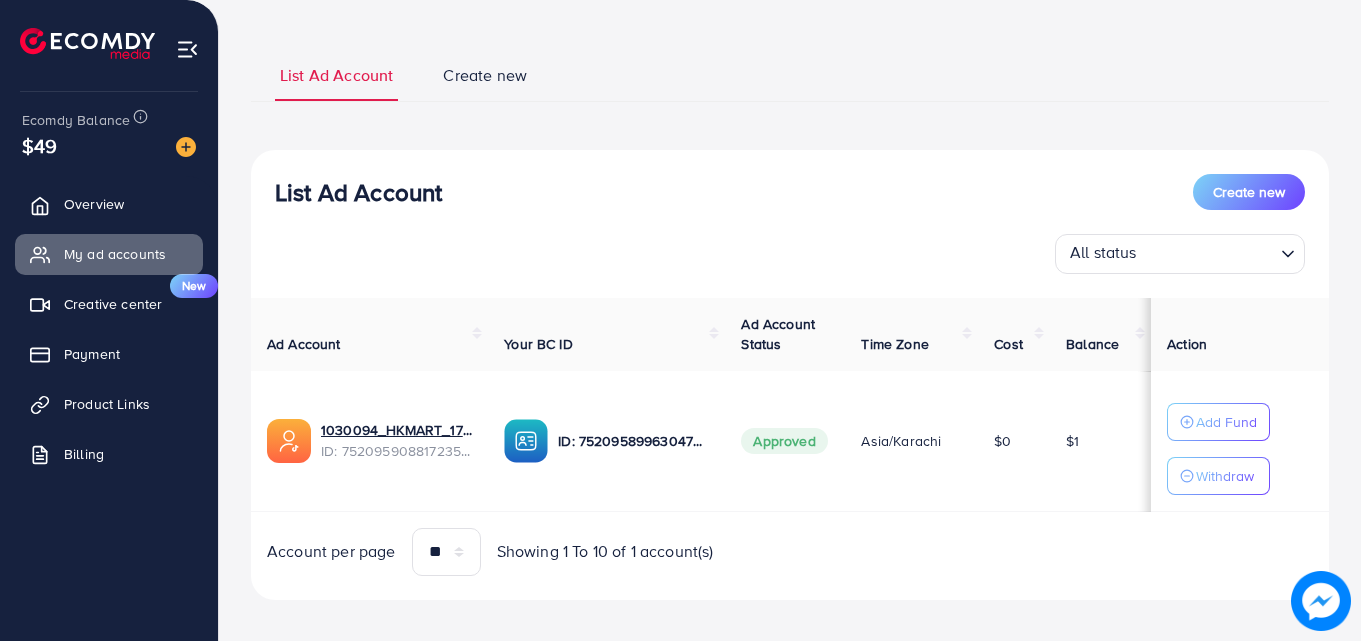 click on "List Ad Account Create new" at bounding box center (790, 75) 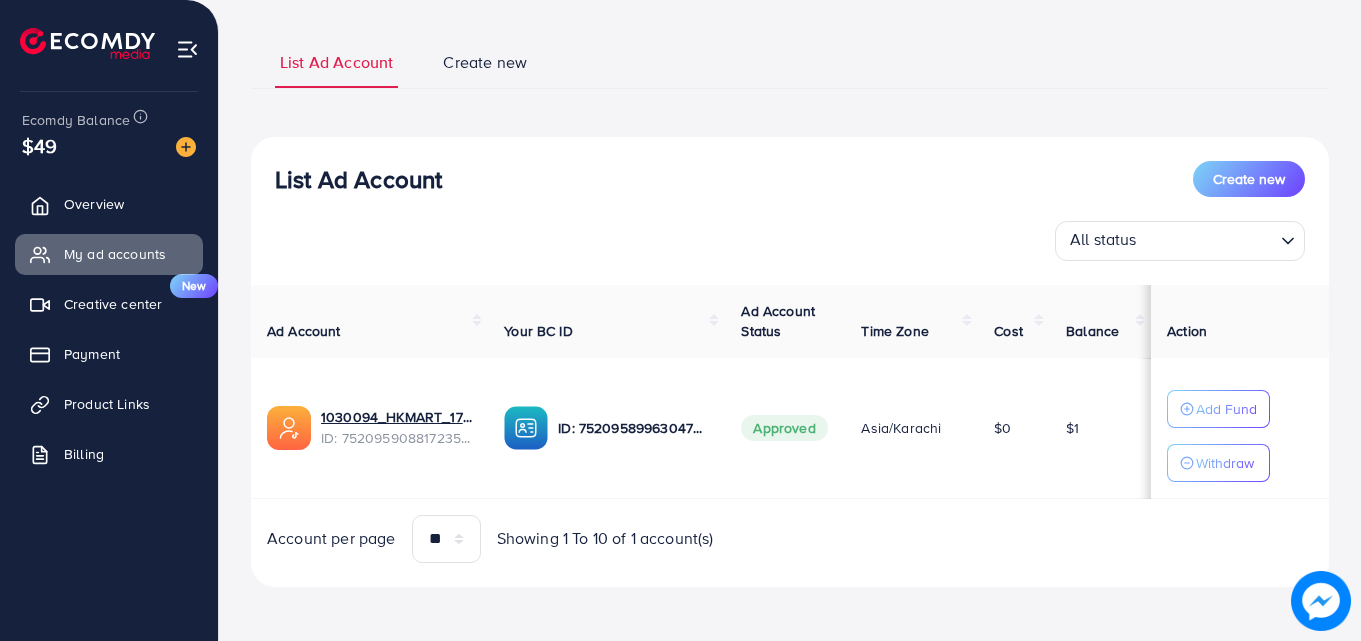 scroll, scrollTop: 115, scrollLeft: 0, axis: vertical 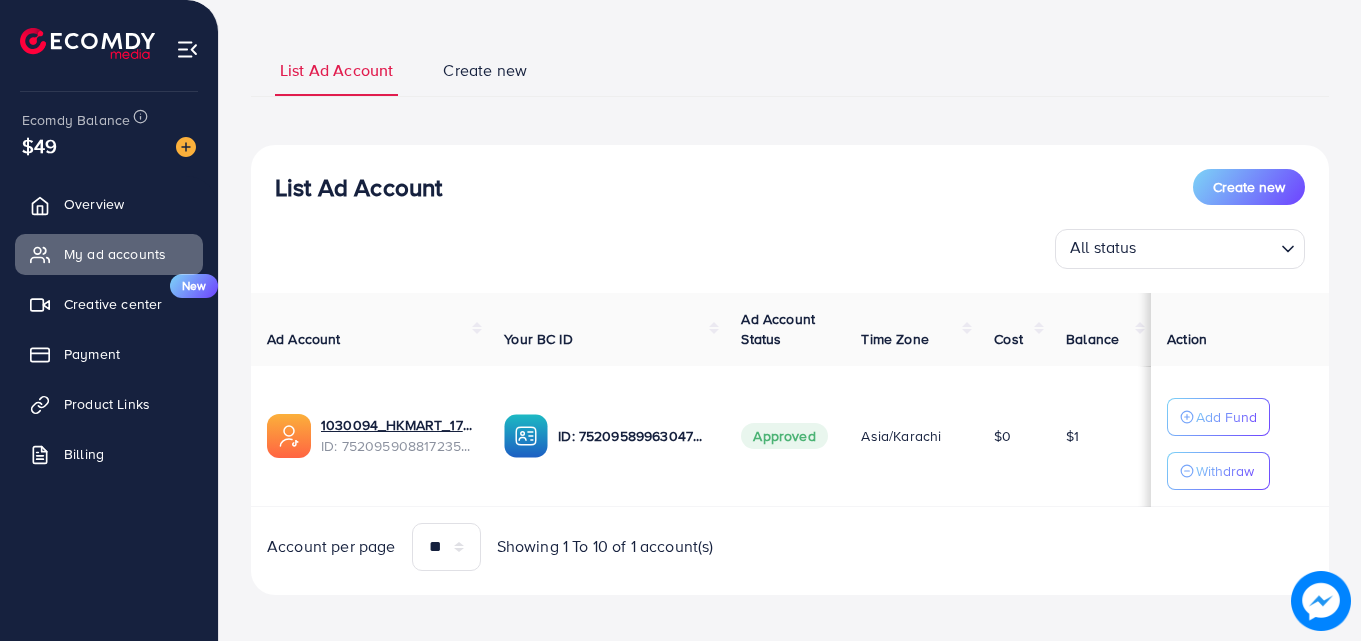 drag, startPoint x: 1297, startPoint y: 401, endPoint x: 1365, endPoint y: 395, distance: 68.26419 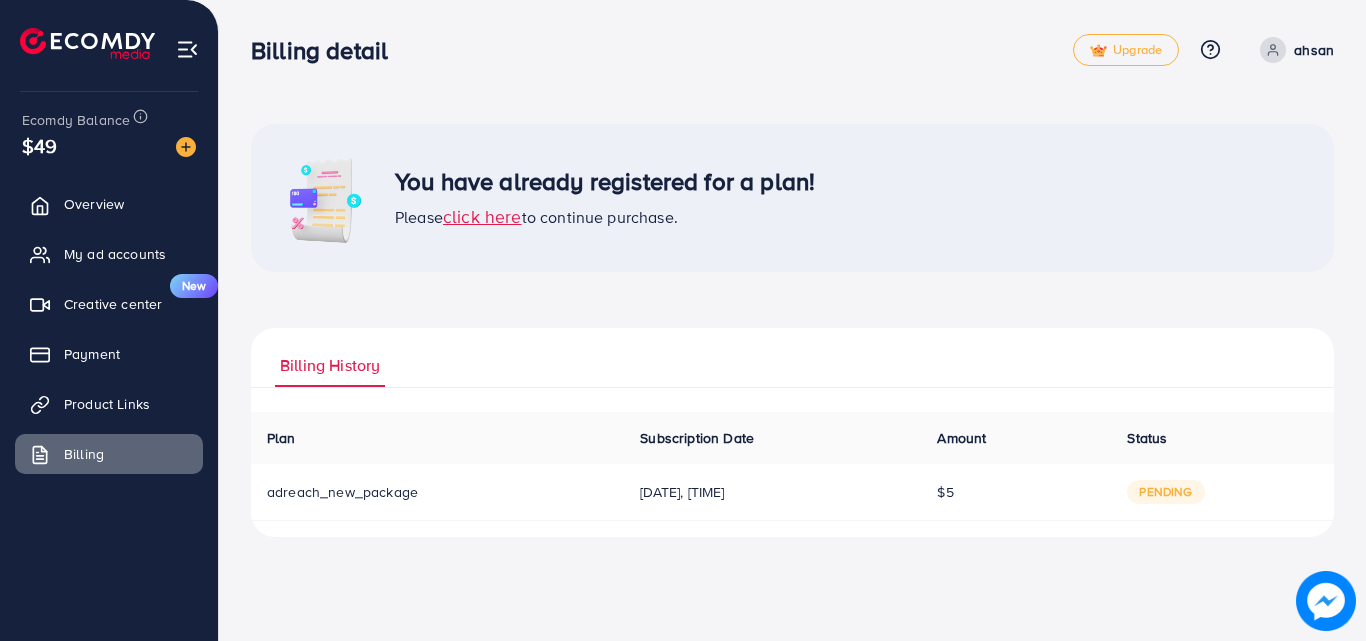 scroll, scrollTop: 0, scrollLeft: 0, axis: both 